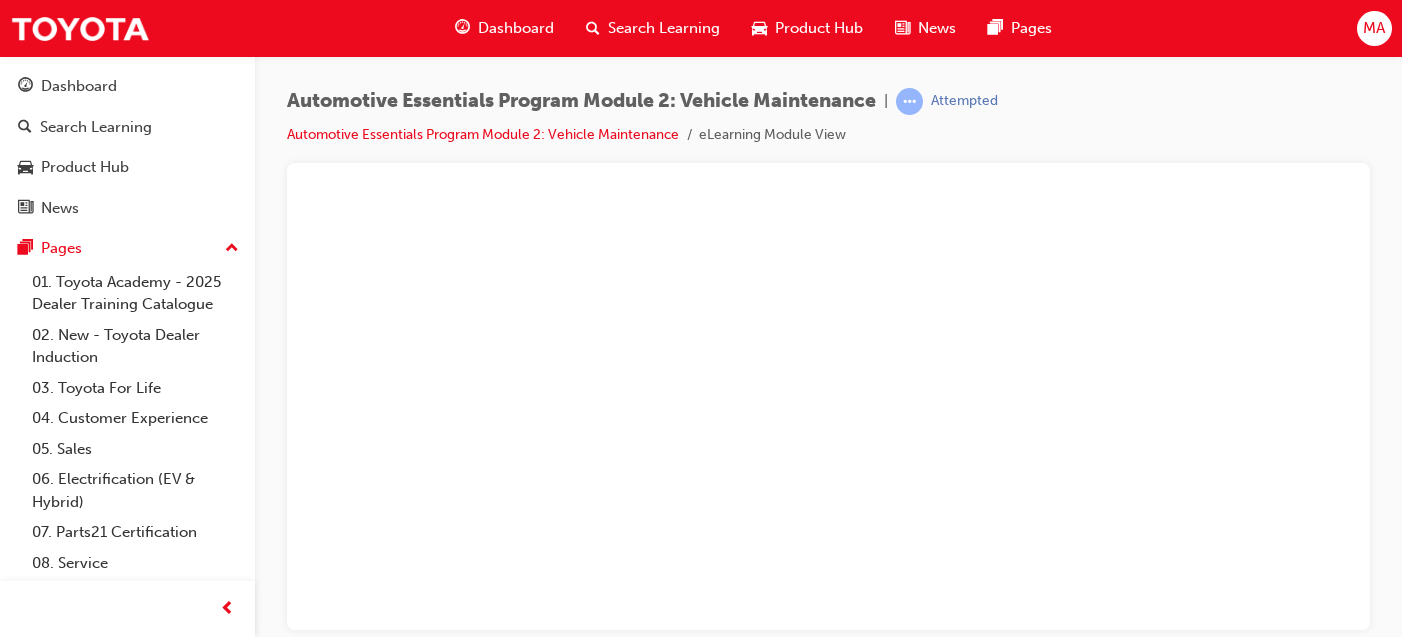 scroll, scrollTop: 0, scrollLeft: 0, axis: both 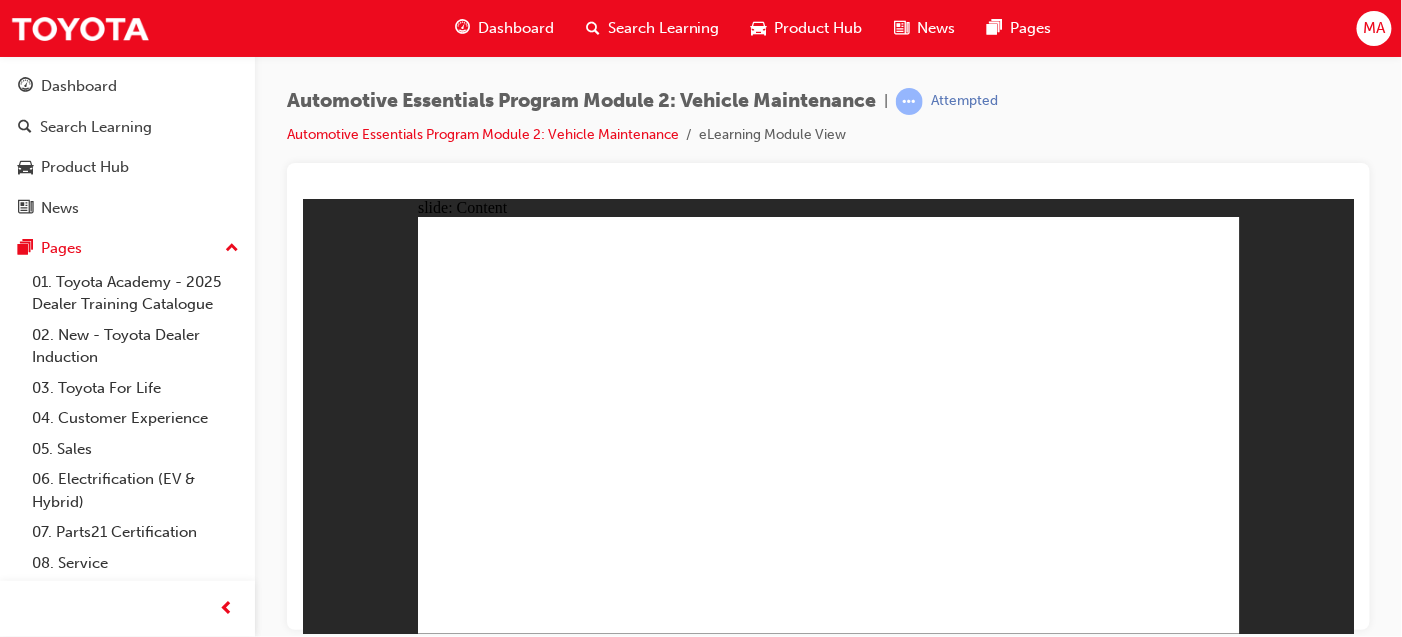 click 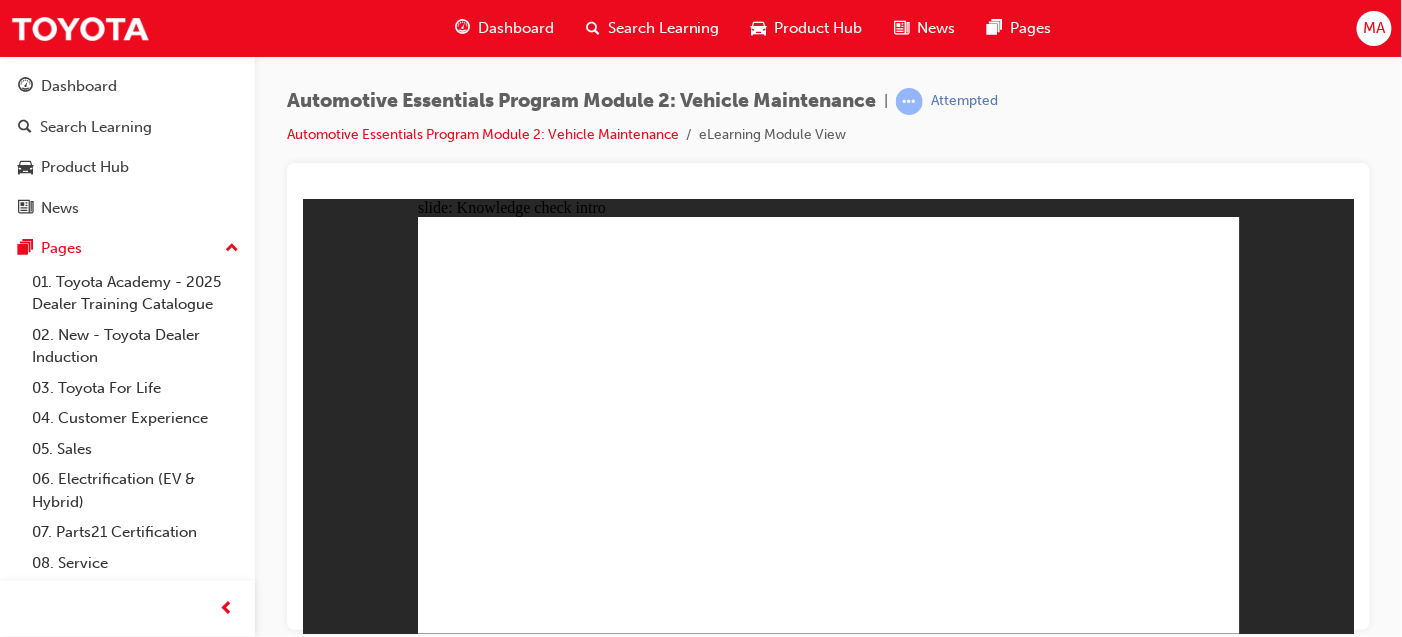 click 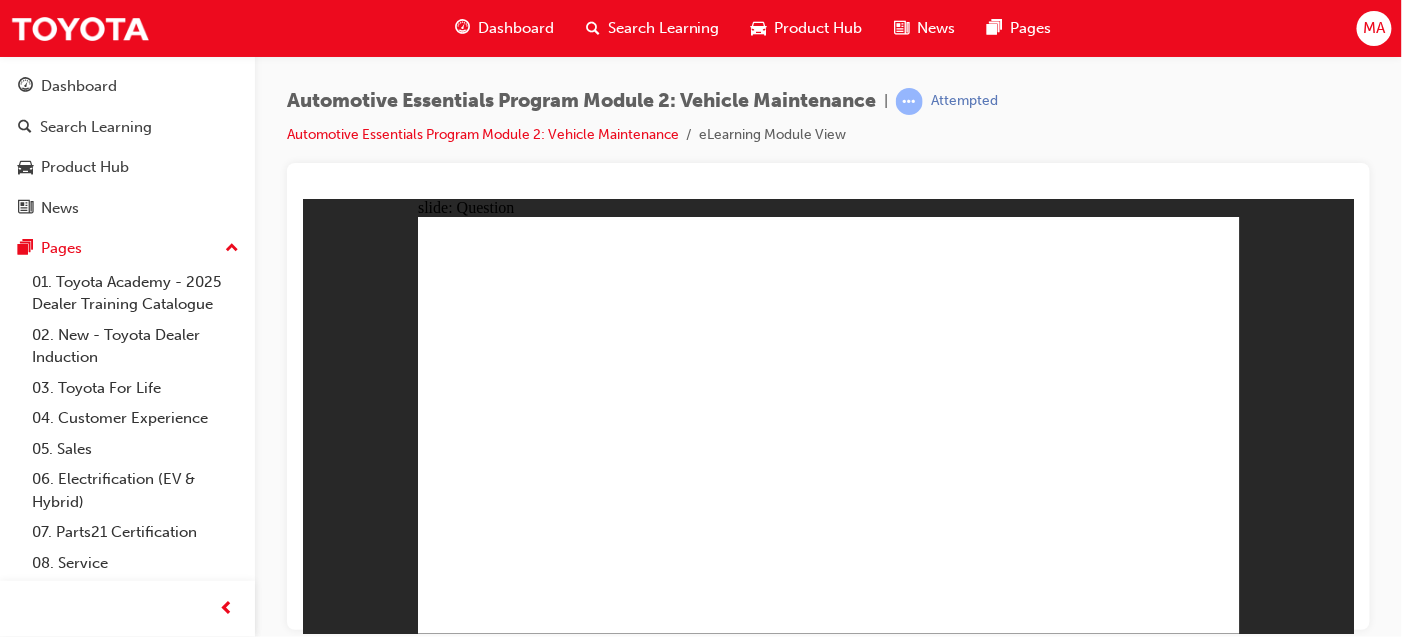 click 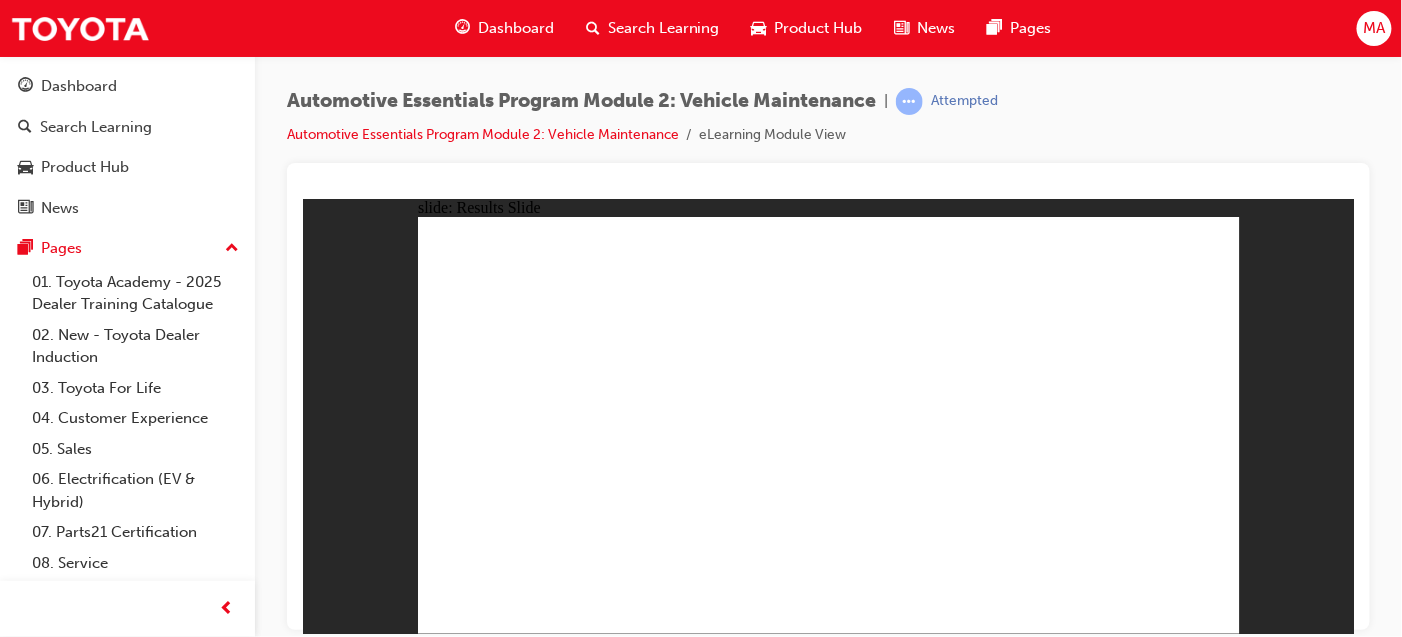 click 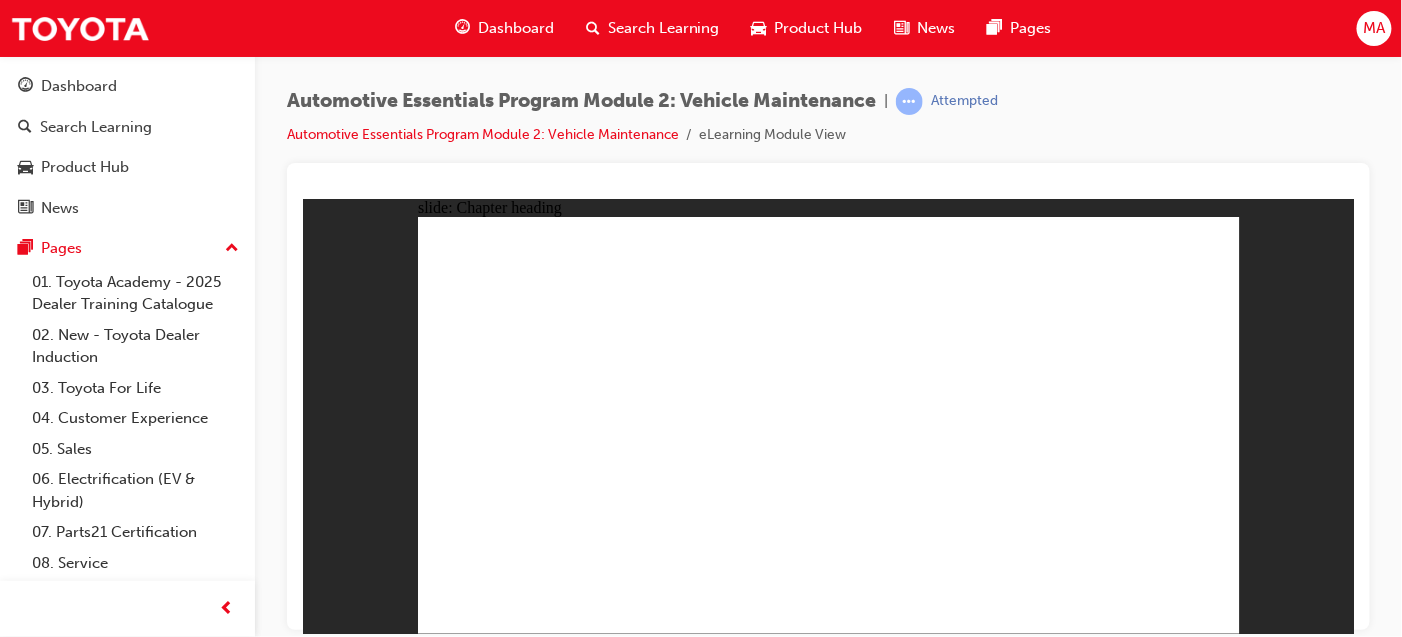 click 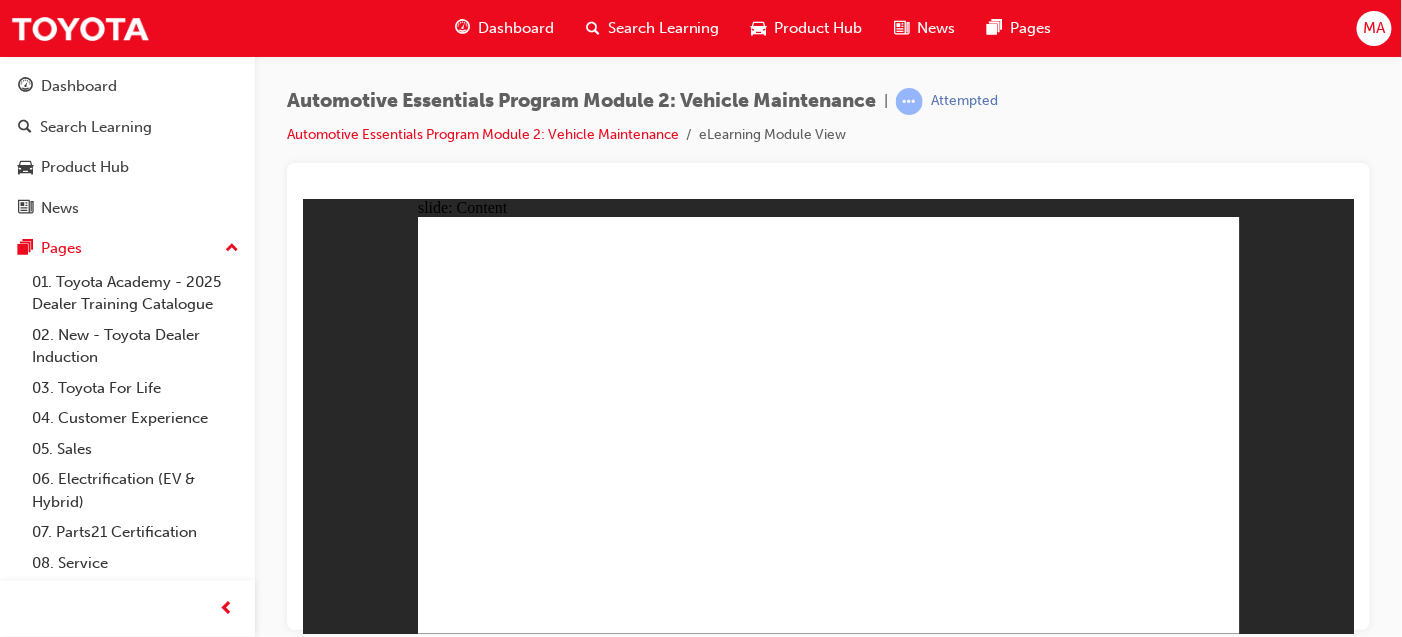 click 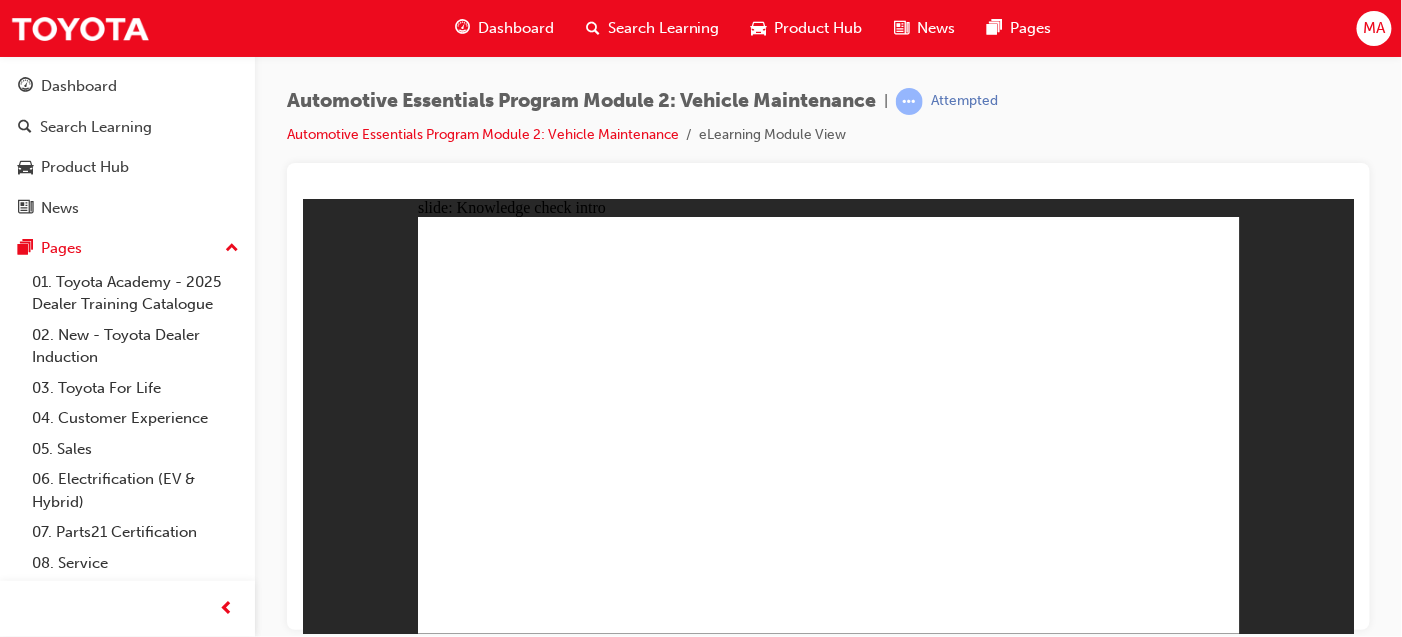 click 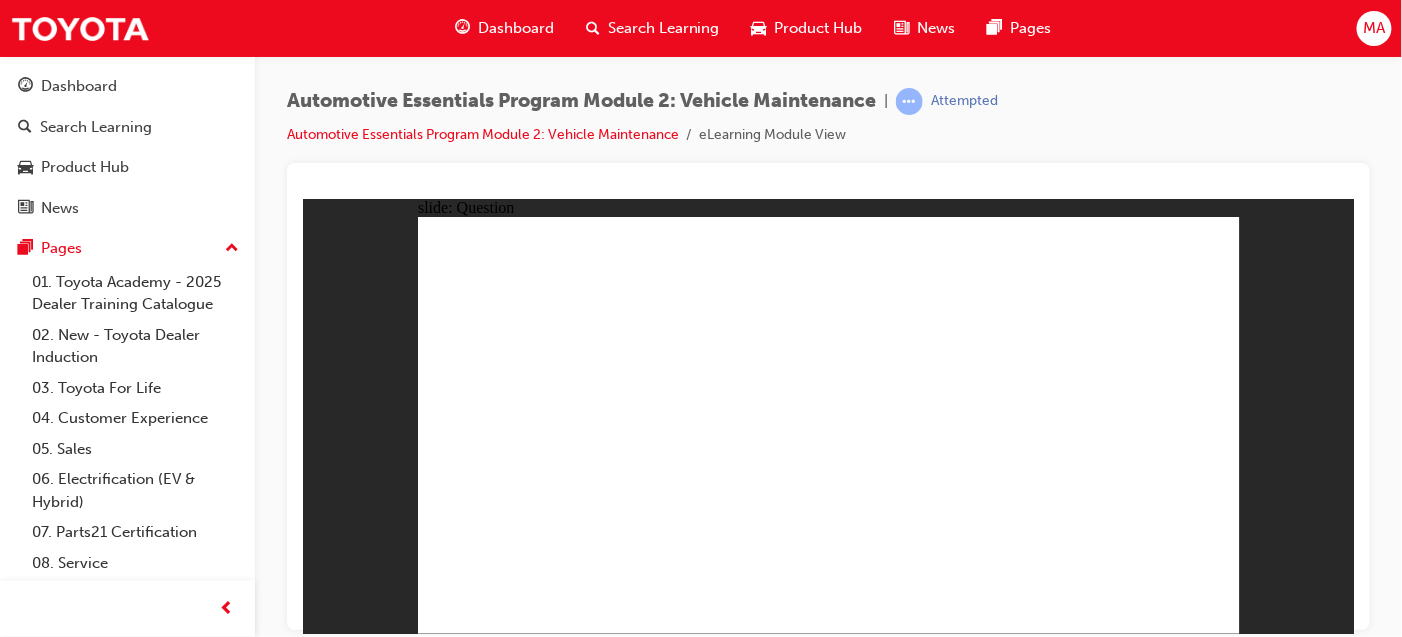 click 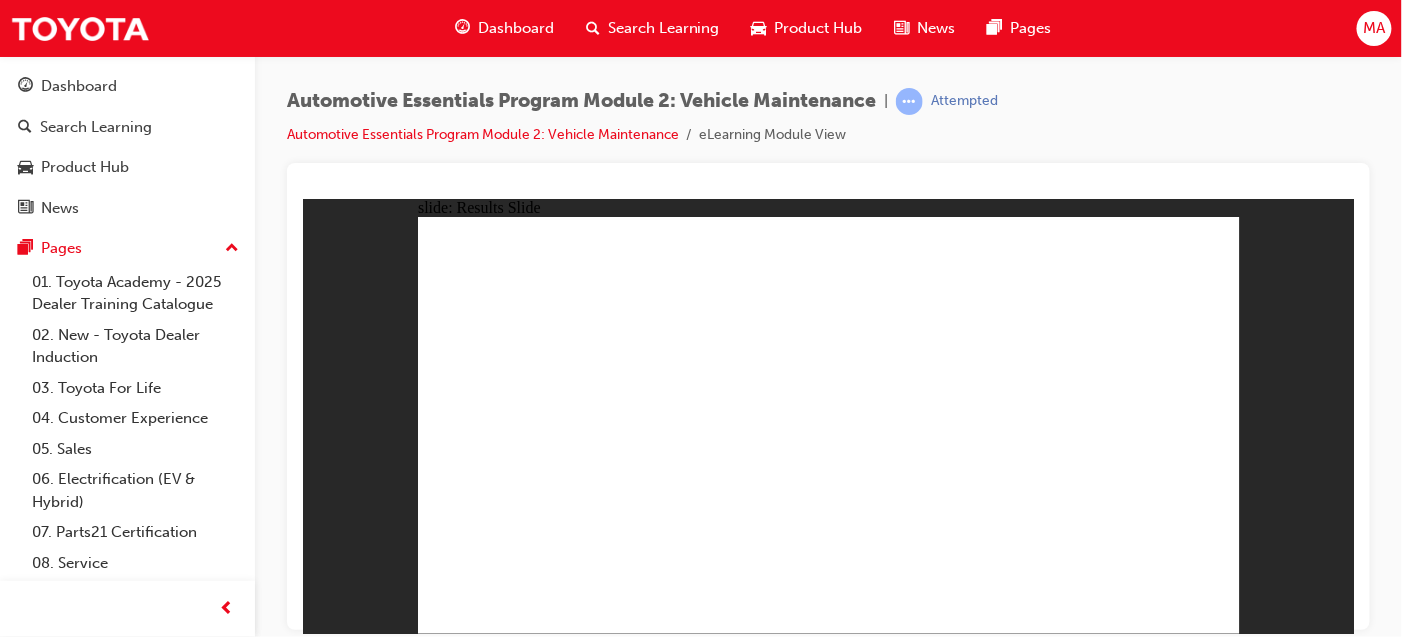 click 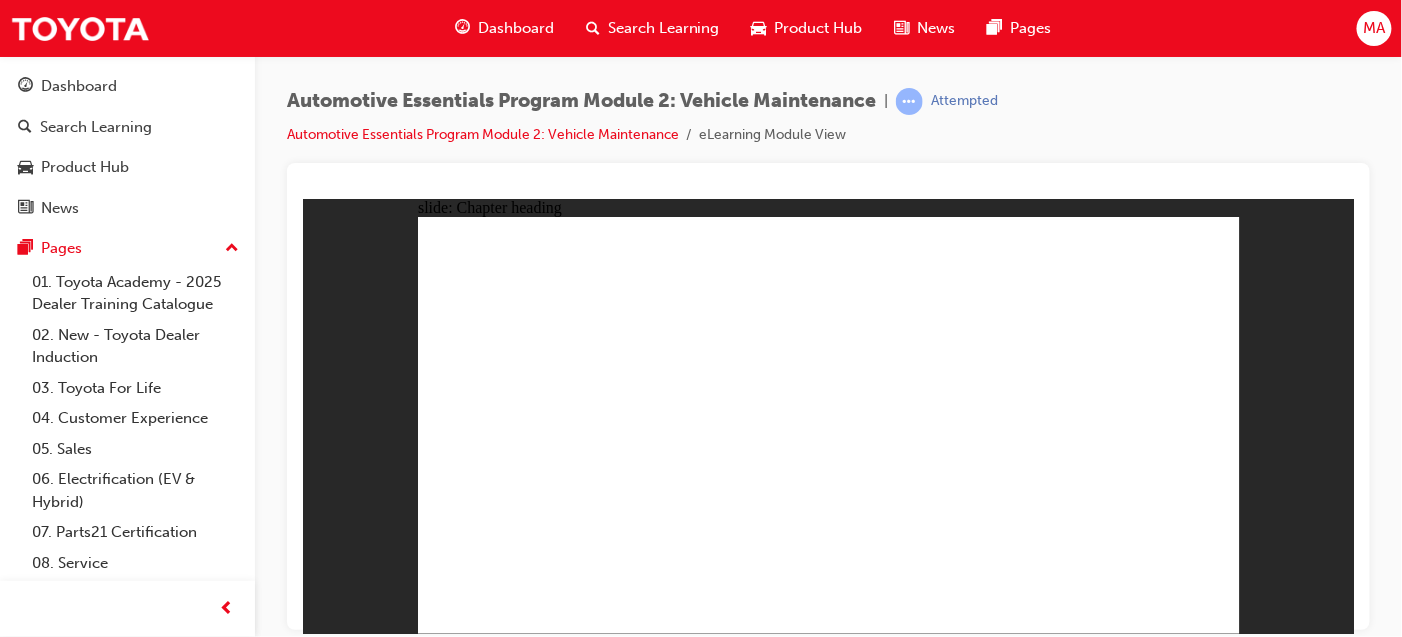 click 